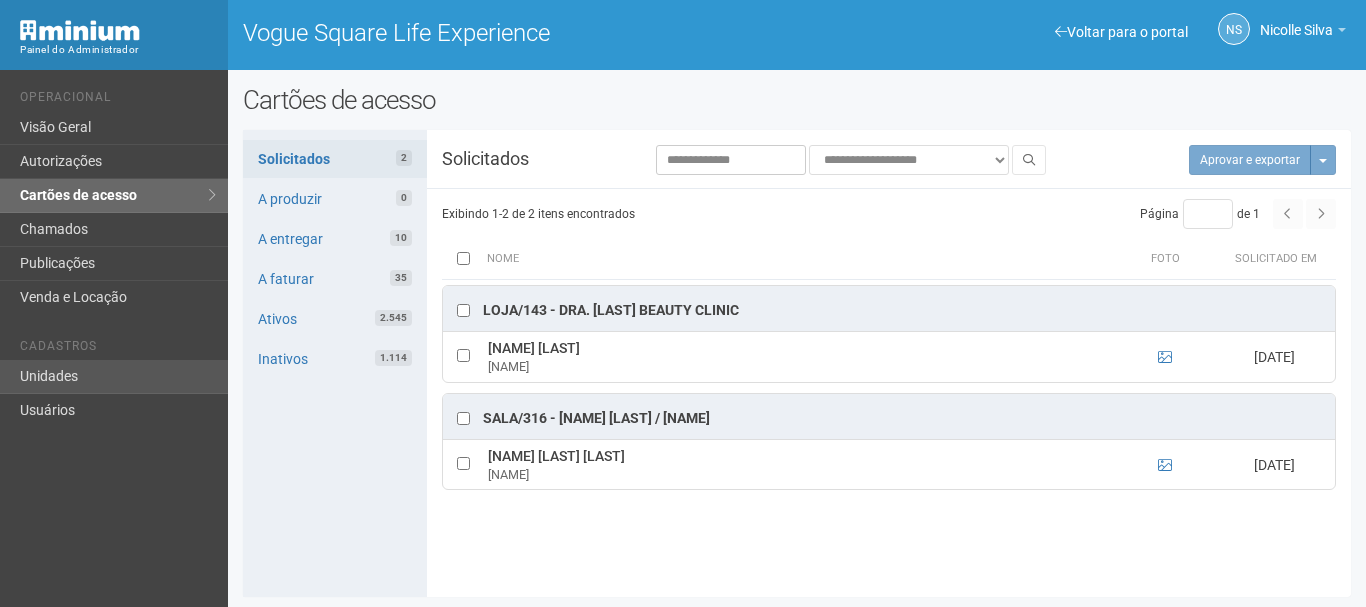 scroll, scrollTop: 0, scrollLeft: 0, axis: both 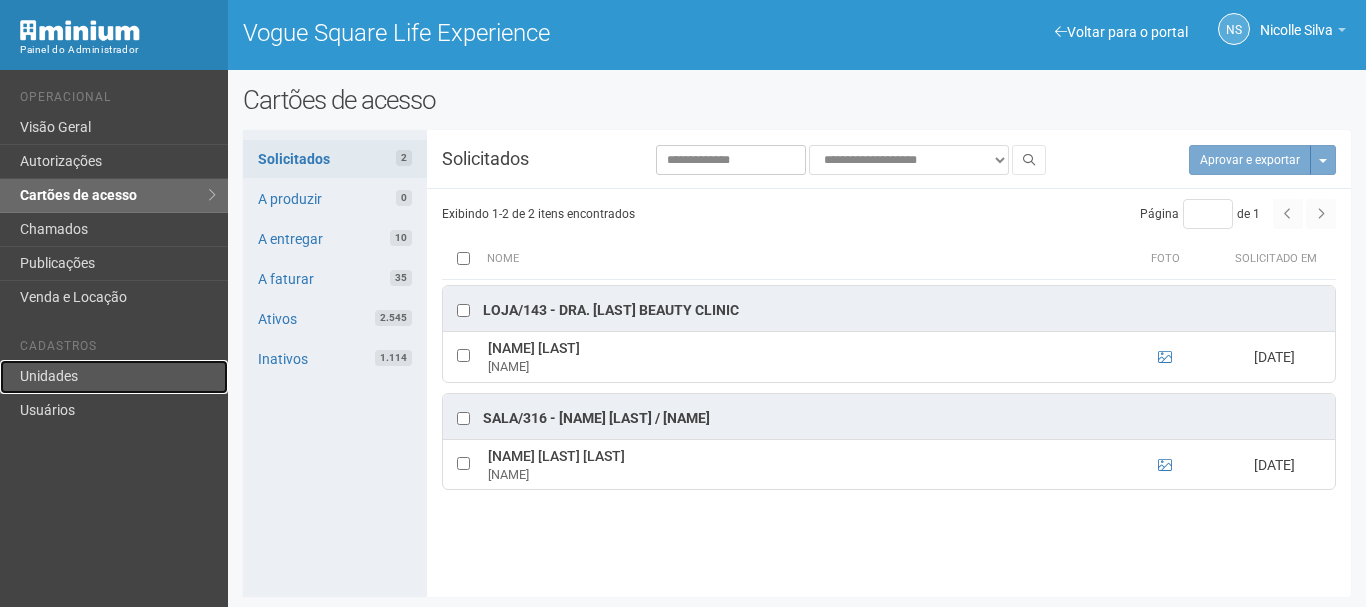 click on "Unidades" at bounding box center (114, 377) 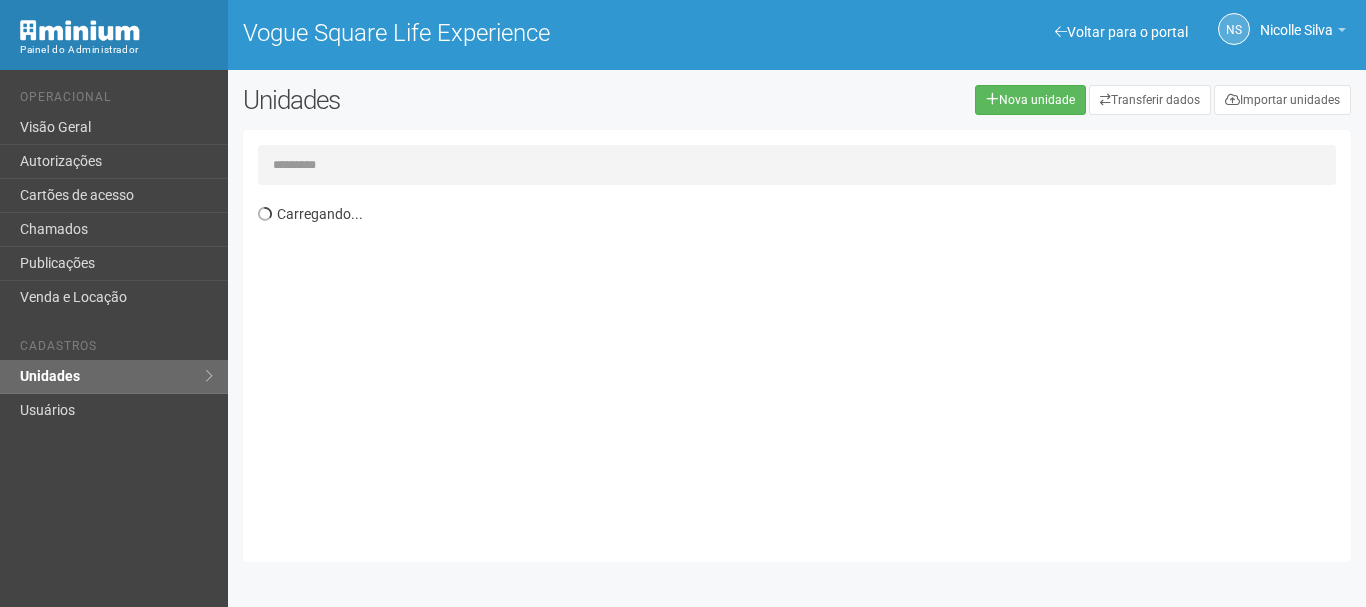 scroll, scrollTop: 0, scrollLeft: 0, axis: both 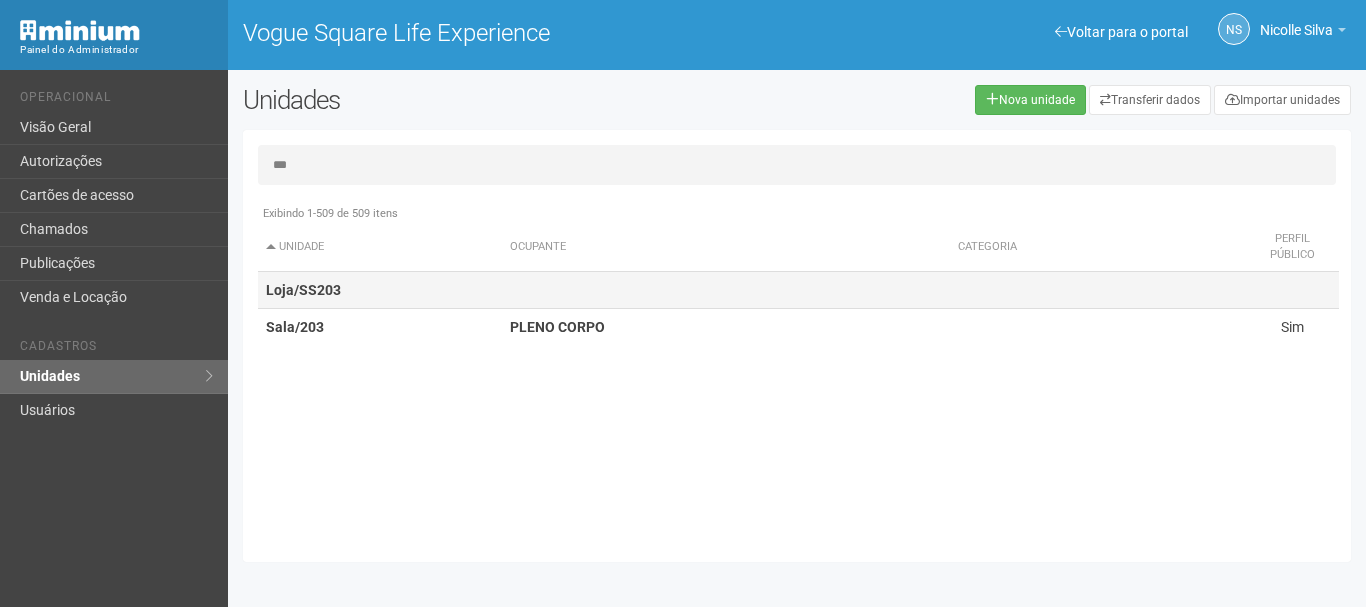type on "***" 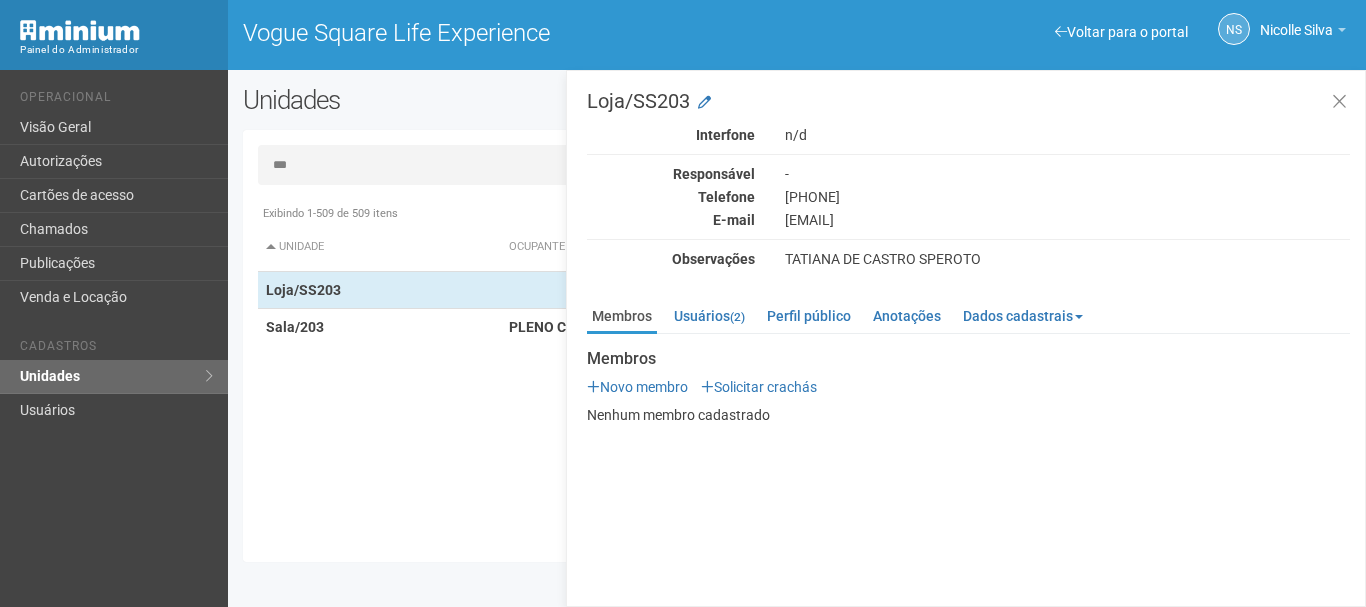 click on "Usuários
Novo membro
Solicitar crachás
Nenhum membro cadastrado
Usuários
Novo usuário
Nome
E-mail
Perfil
Status
[FIRST] [LAST]" at bounding box center (968, 379) 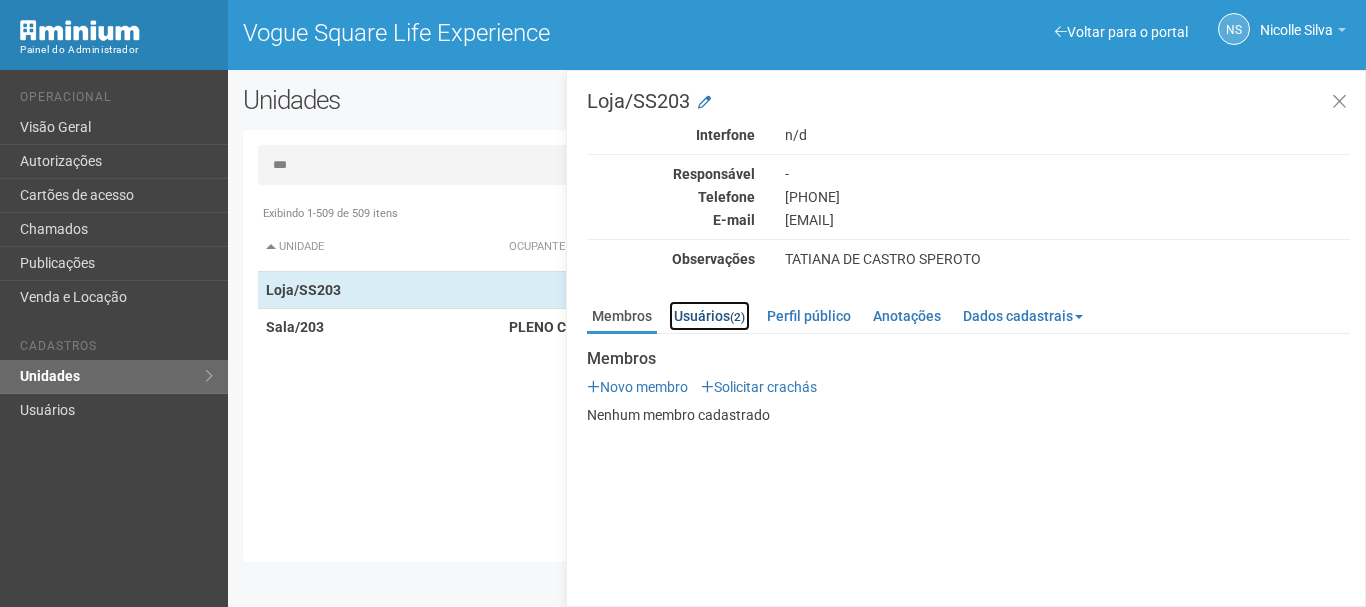 click on "Usuários  (2)" at bounding box center [709, 316] 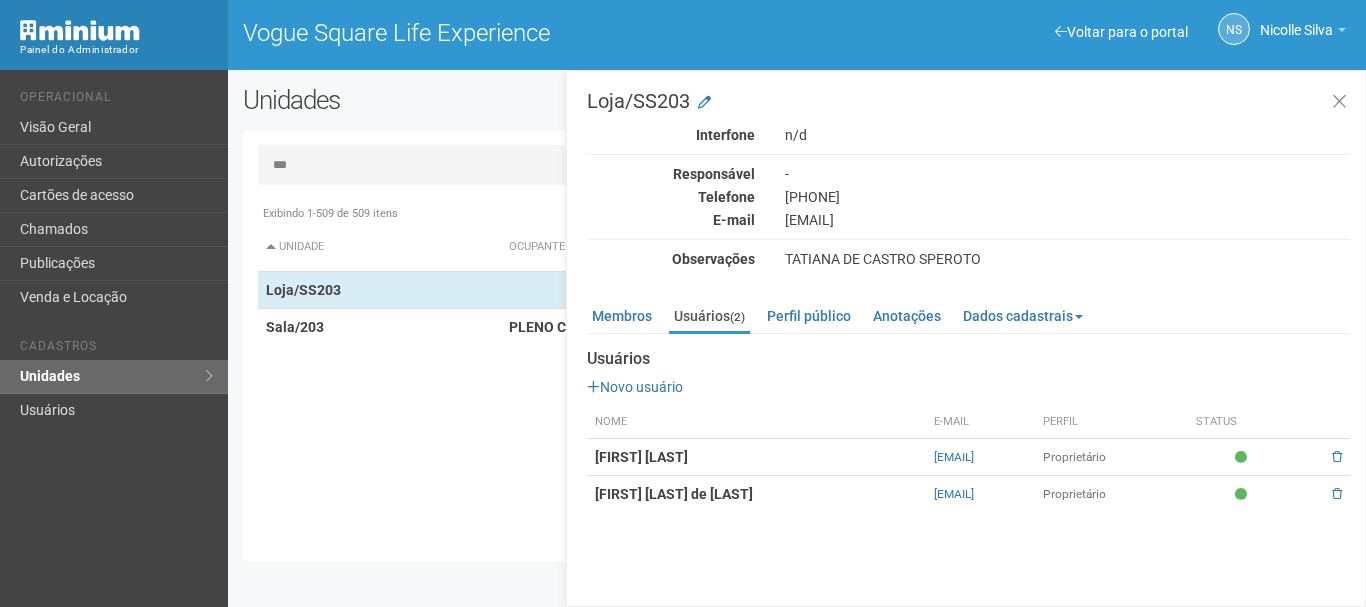 click on "[FIRST] [LAST] de [LAST]" at bounding box center (756, 494) 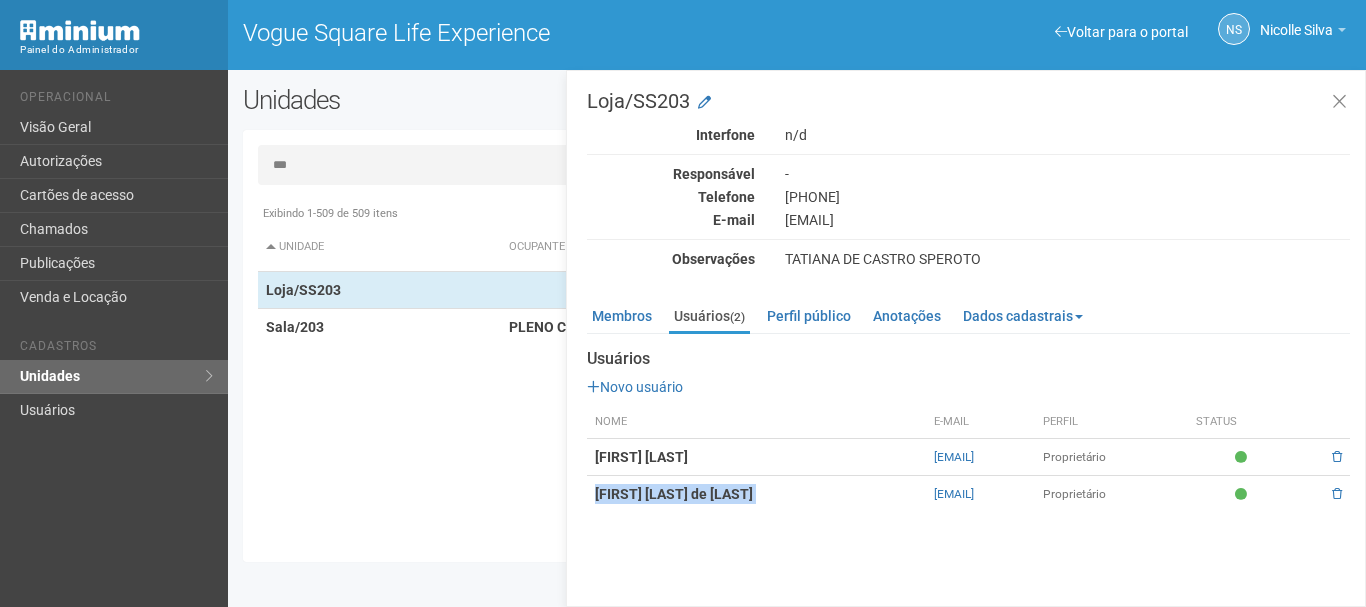 click on "[FIRST] [LAST] de [LAST]" at bounding box center (756, 494) 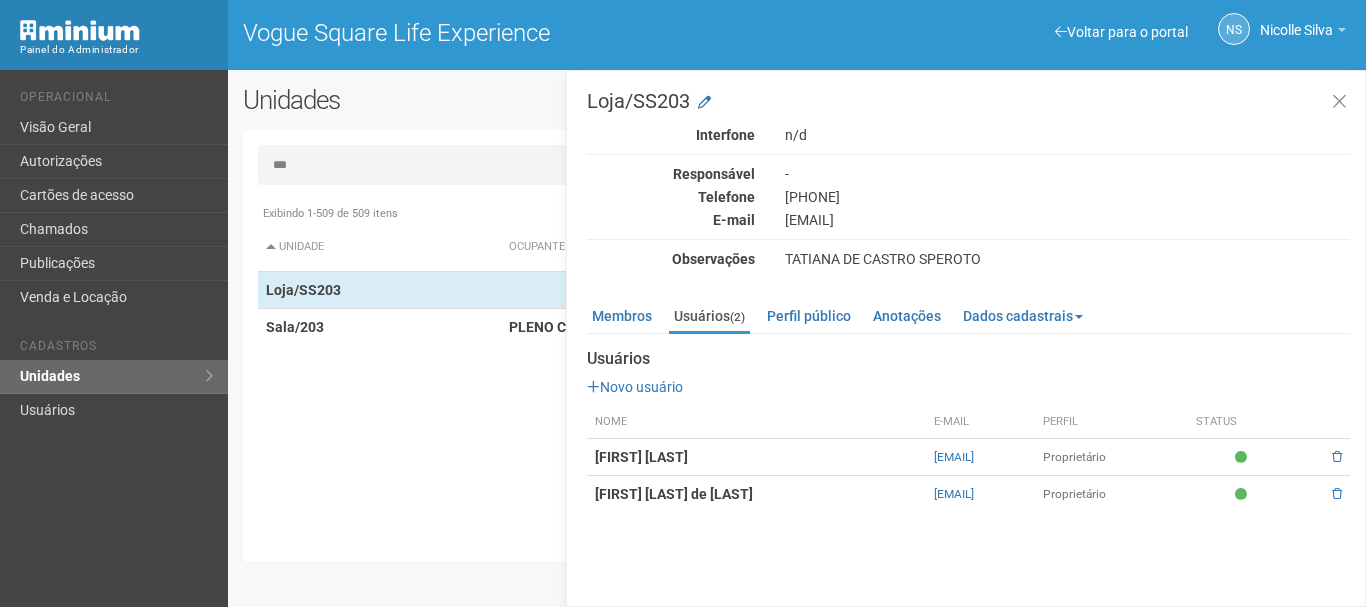 click on "Loja/SS203
Interfone
n/d
Responsável
-
Telefone
[PHONE]
E-mail
[EMAIL]
Observações
[FIRST] DE [LAST]
Membros
Usuários  (2)
Perfil público
Anotações
Dados cadastrais
Proprietário
Locatário
Documentos
Documentos
Novo documento
Enviando...
Nenhum documento
Membros" at bounding box center (966, 338) 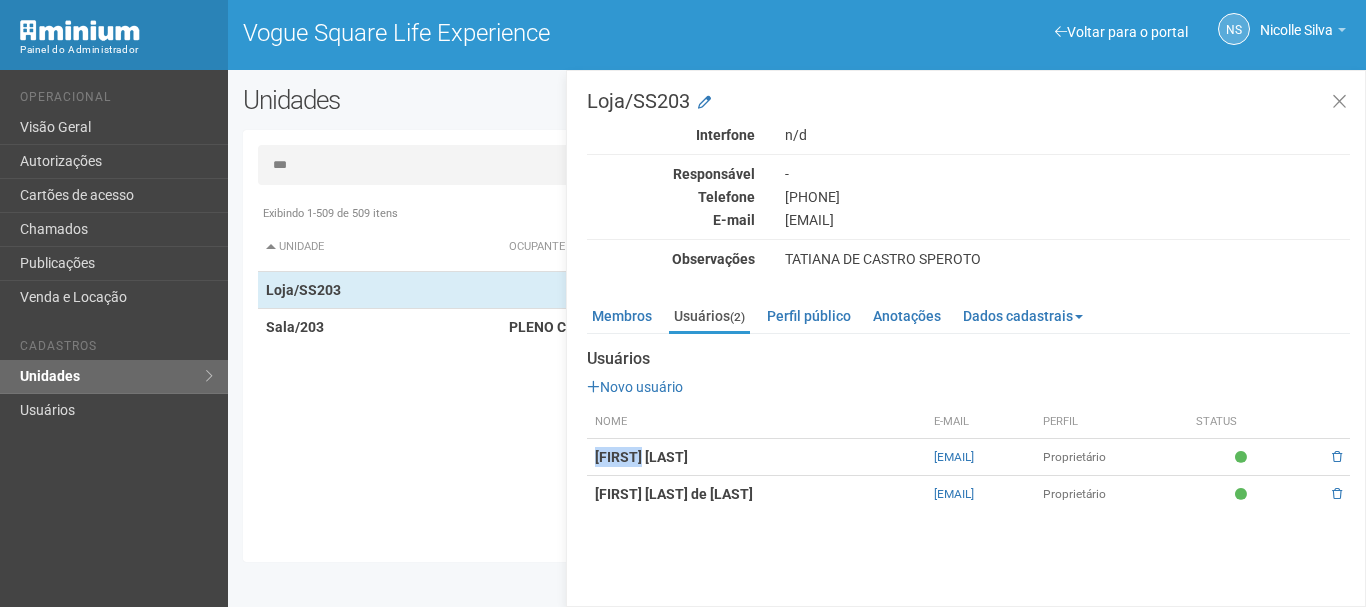 click on "[FIRST] [LAST]" at bounding box center [641, 457] 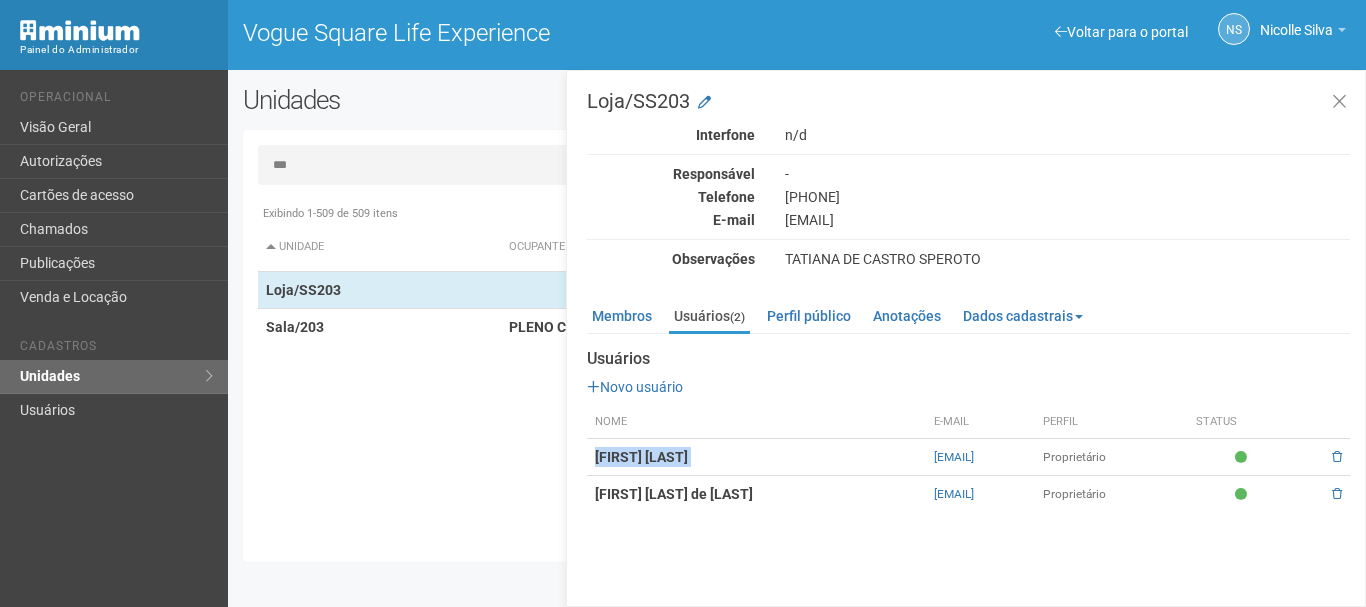 click on "[FIRST] [LAST]" at bounding box center [641, 457] 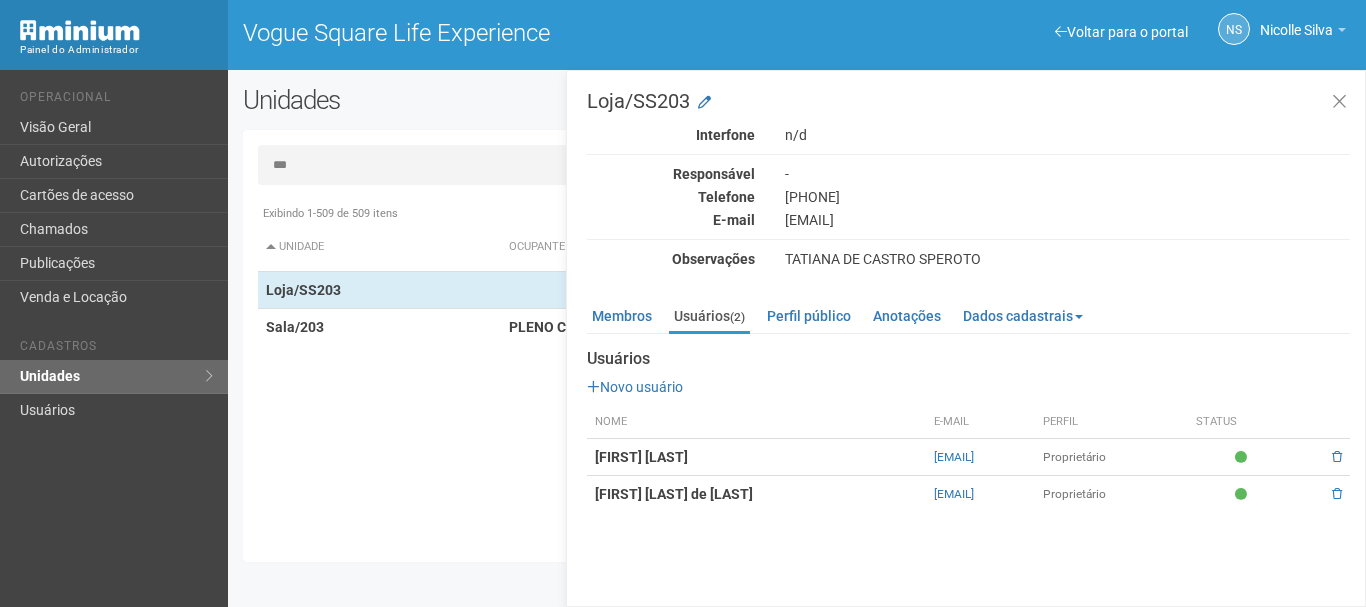 click on "TATIANA DE CASTRO SPEROTO" at bounding box center [1067, 259] 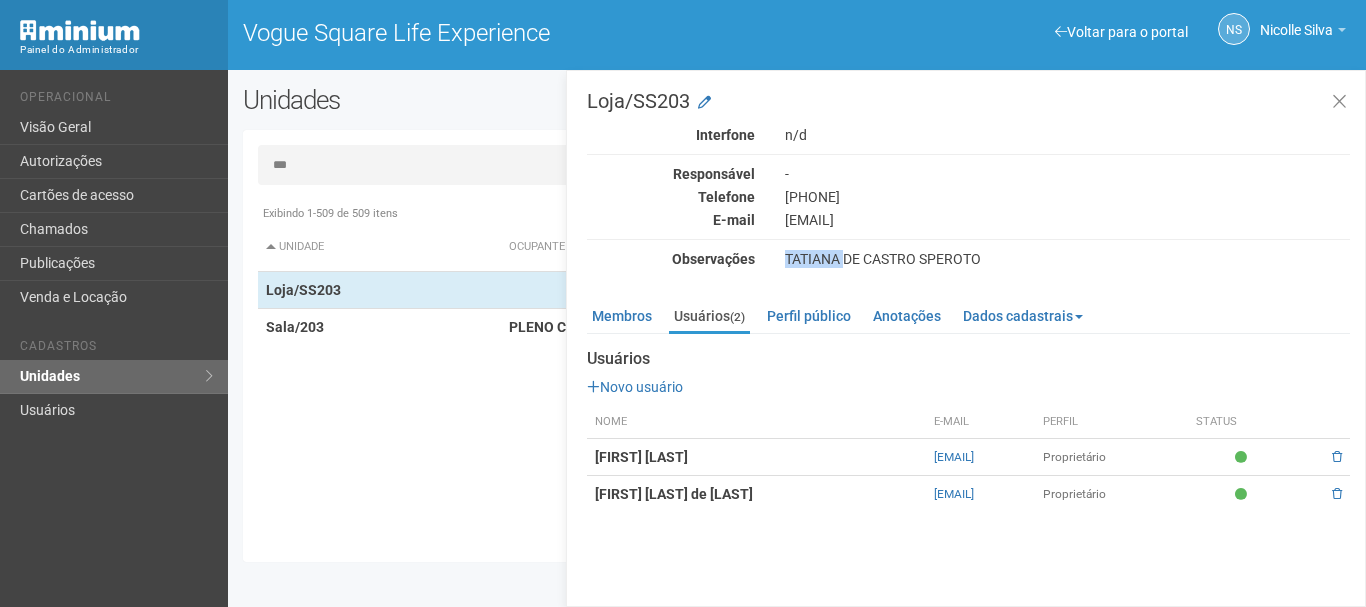 click on "TATIANA DE CASTRO SPEROTO" at bounding box center (1067, 259) 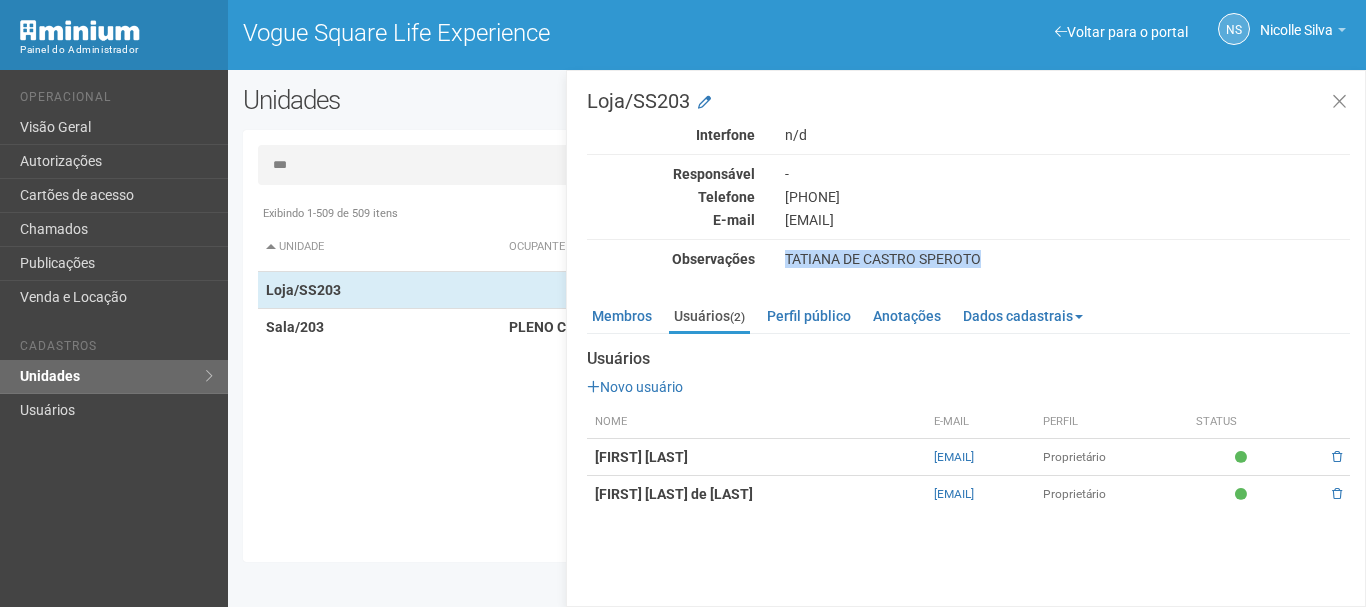 click on "TATIANA DE CASTRO SPEROTO" at bounding box center [1067, 259] 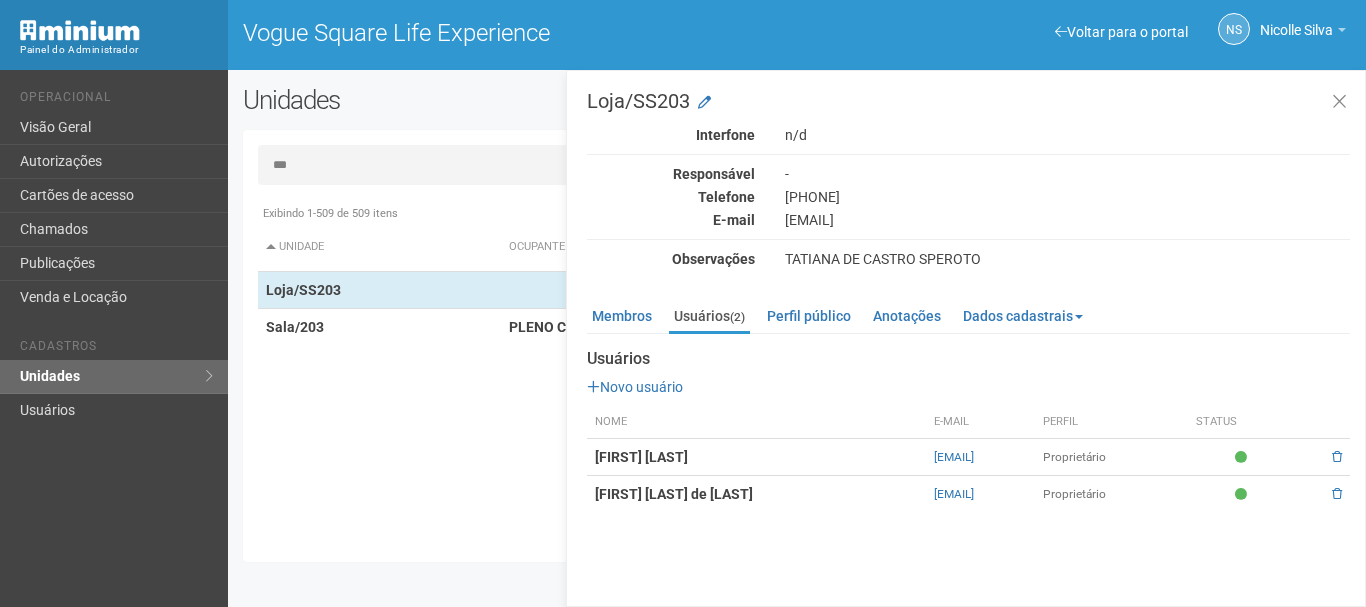 click on "[FIRST] [LAST] de [LAST]" at bounding box center [756, 494] 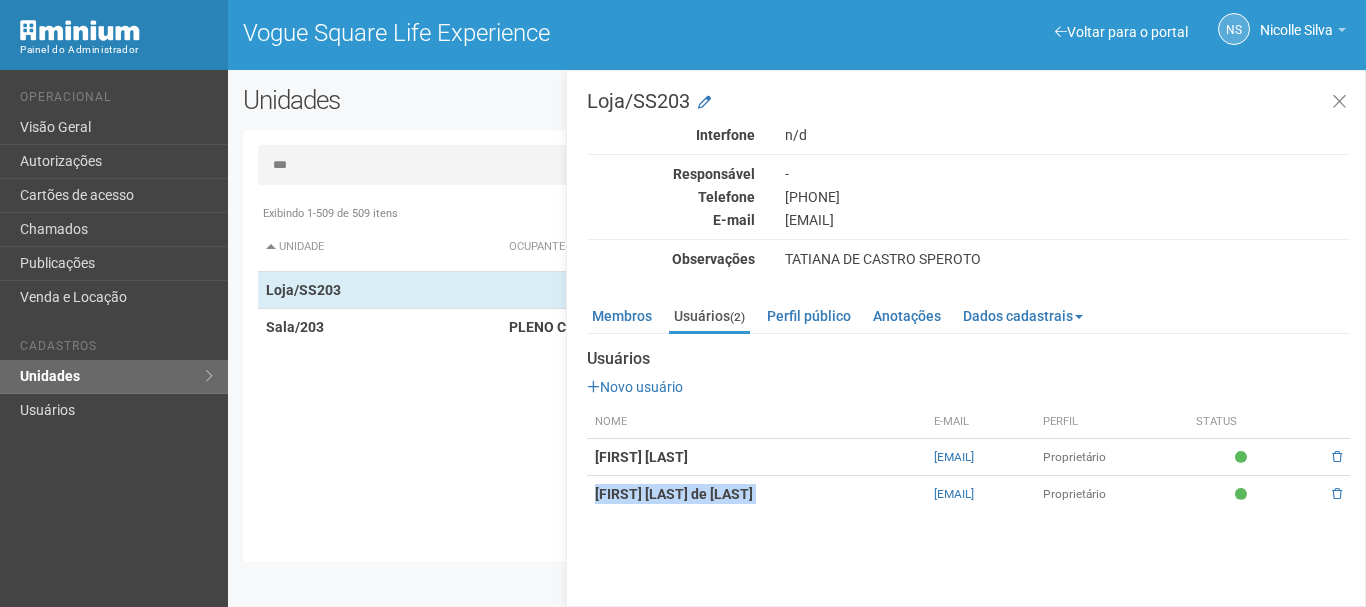 click on "[FIRST] [LAST] de [LAST]" at bounding box center (756, 494) 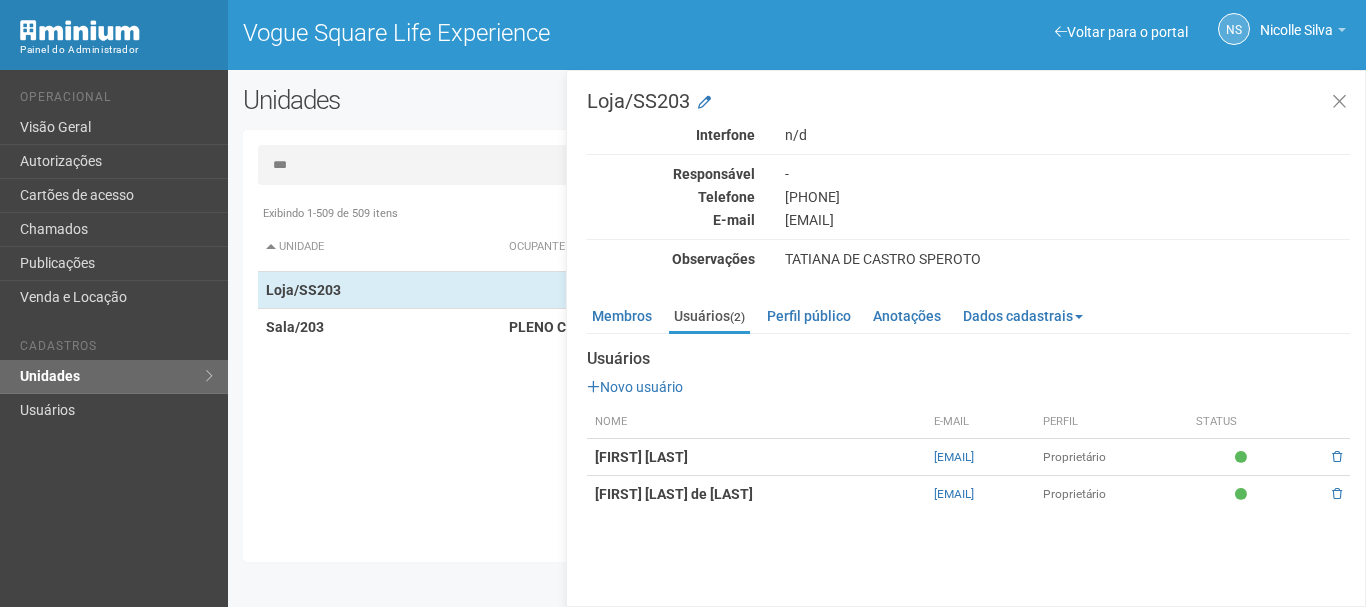 click on "[FIRST] [LAST] de [LAST]" at bounding box center [756, 494] 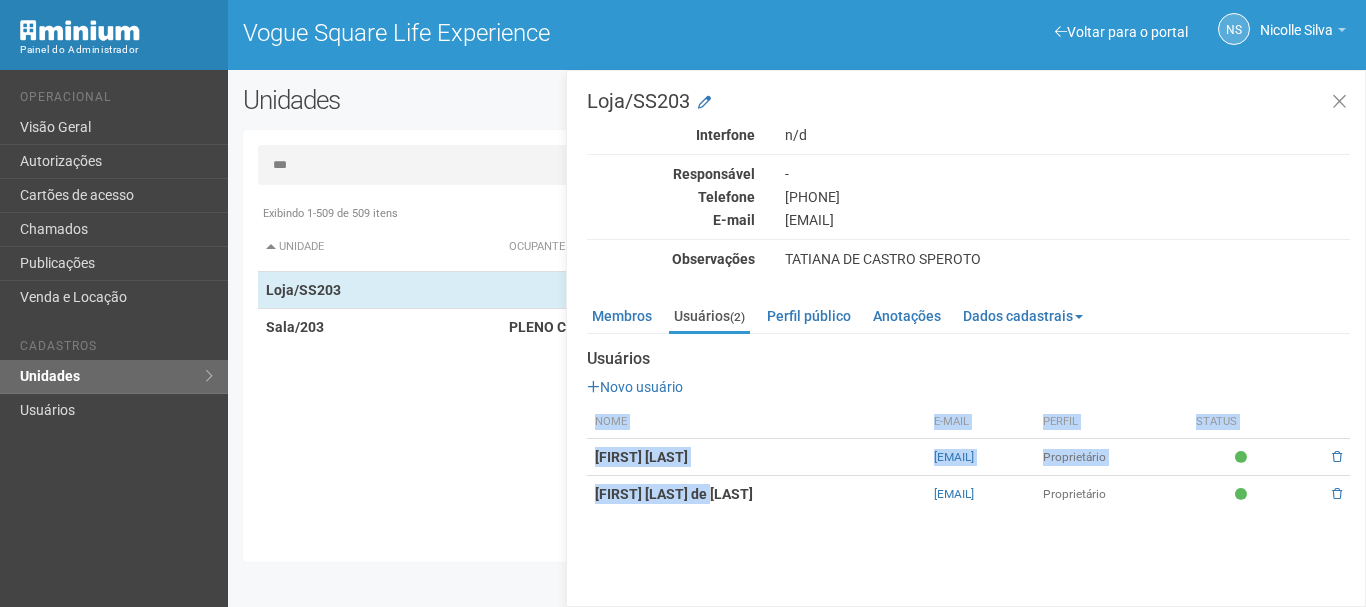 drag, startPoint x: 816, startPoint y: 500, endPoint x: 987, endPoint y: 520, distance: 172.16562 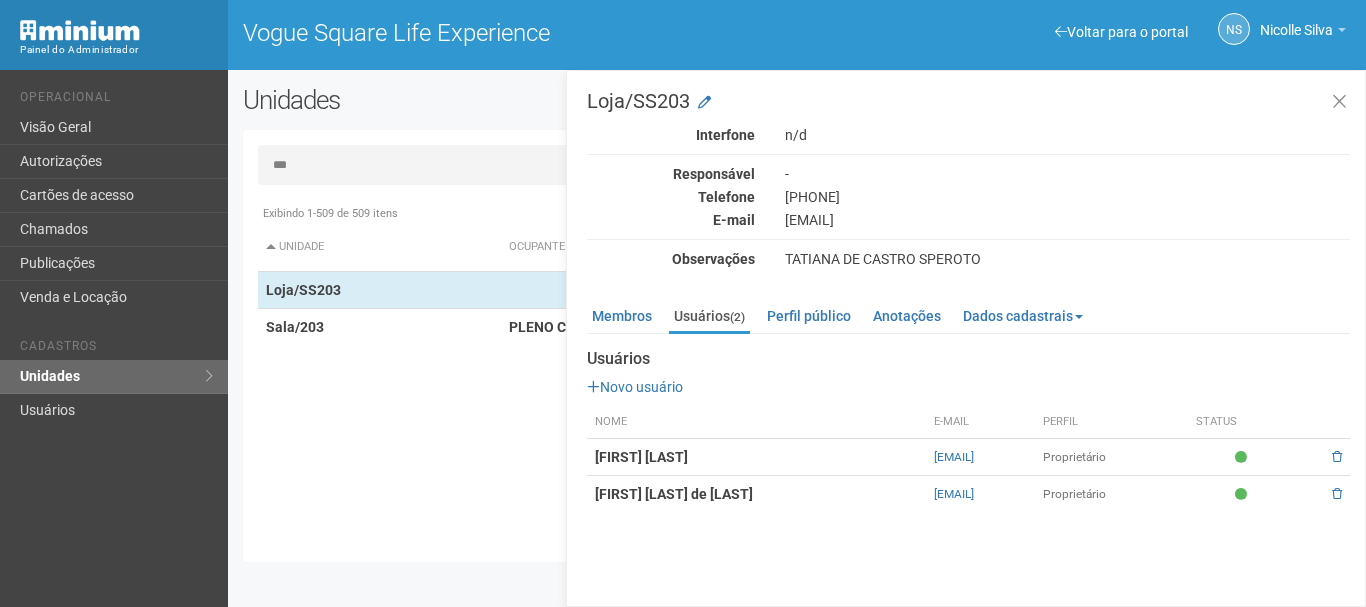 click on "[FIRST] [LAST]" at bounding box center [756, 457] 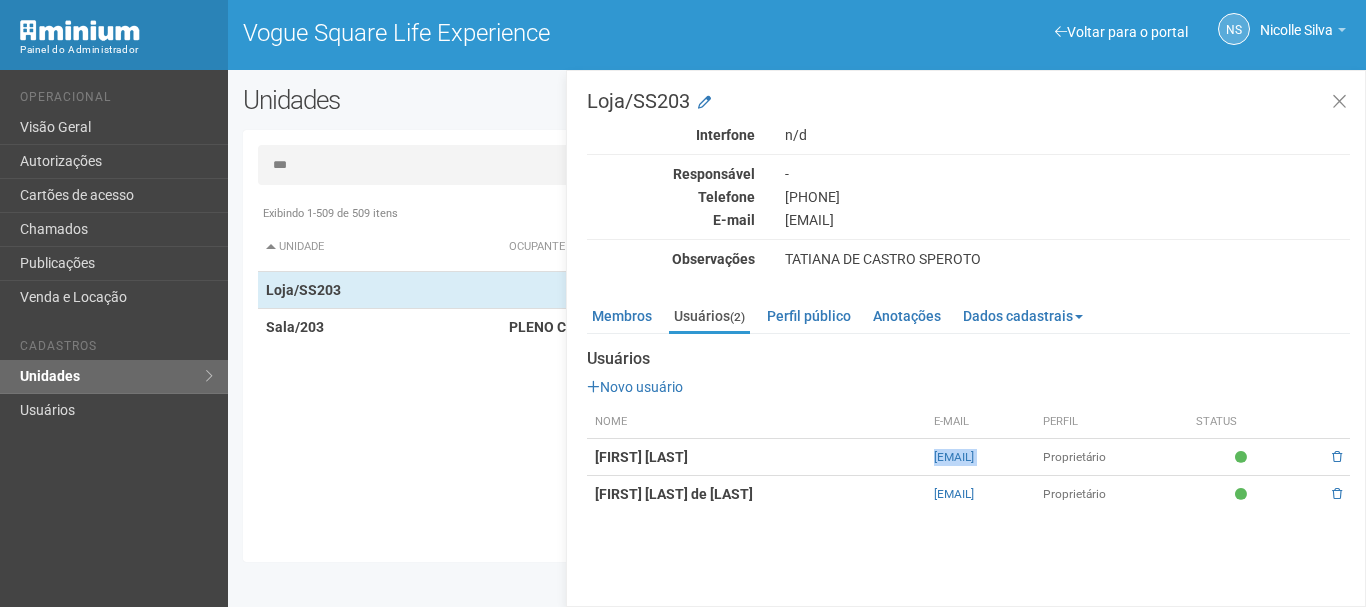click on "[EMAIL]" at bounding box center (980, 457) 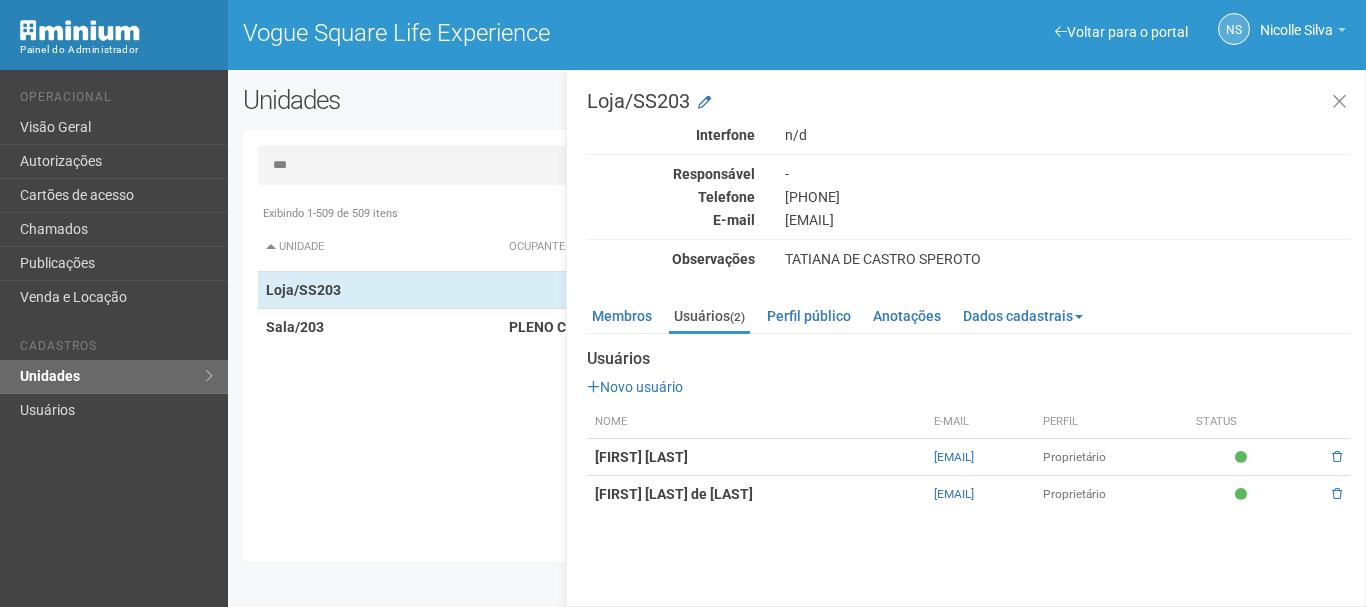click on "Usuários
Novo usuário
Nome
E-mail
Perfil
Status
[FIRST] [LAST]
[EMAIL]
Proprietário
[FIRST] [LAST] de [LAST]" at bounding box center [968, 431] 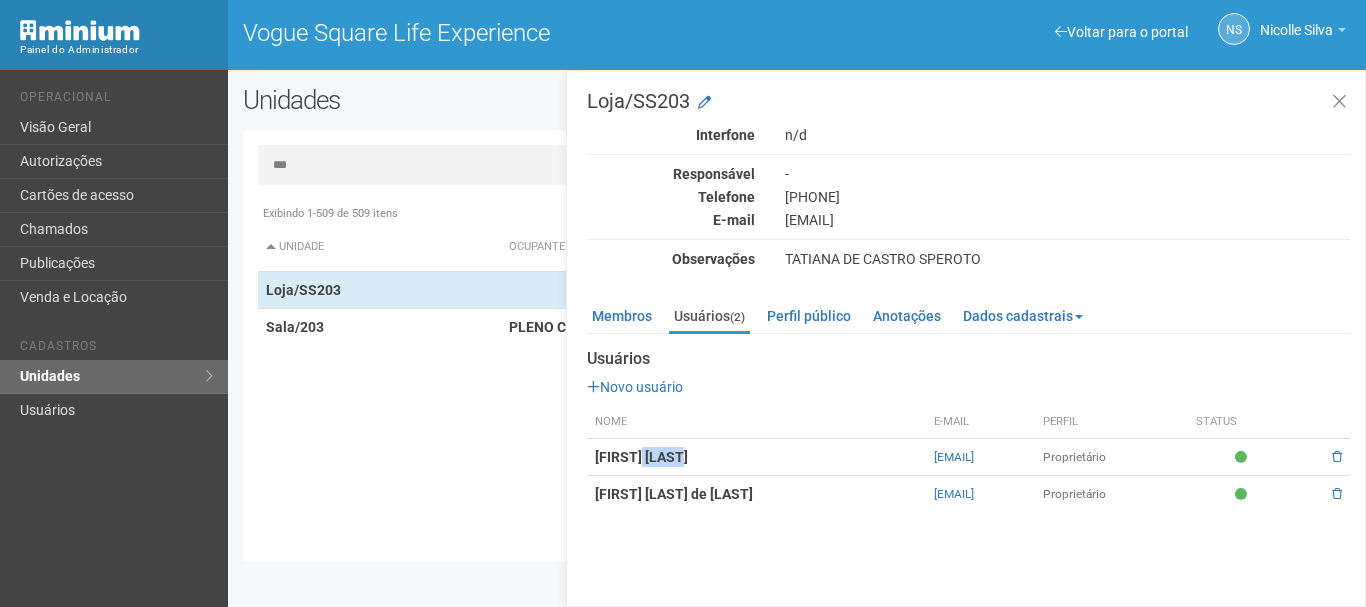 click on "[FIRST] [LAST]" at bounding box center (641, 457) 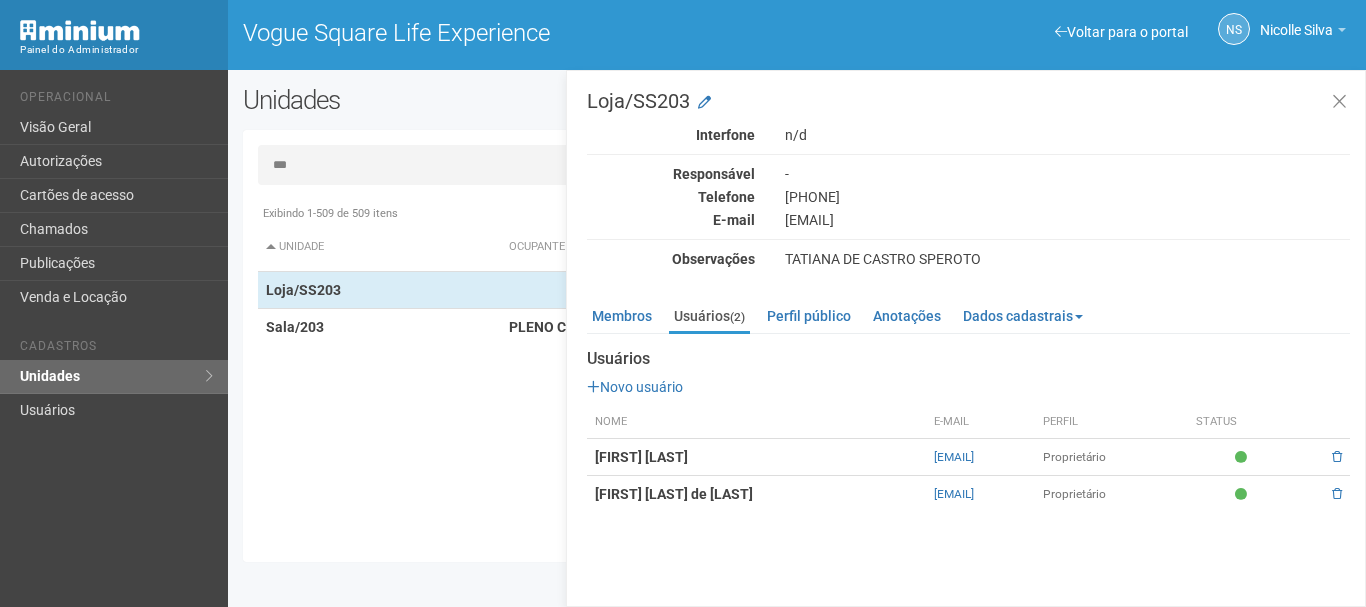 click on "[FIRST] [LAST]" at bounding box center [641, 457] 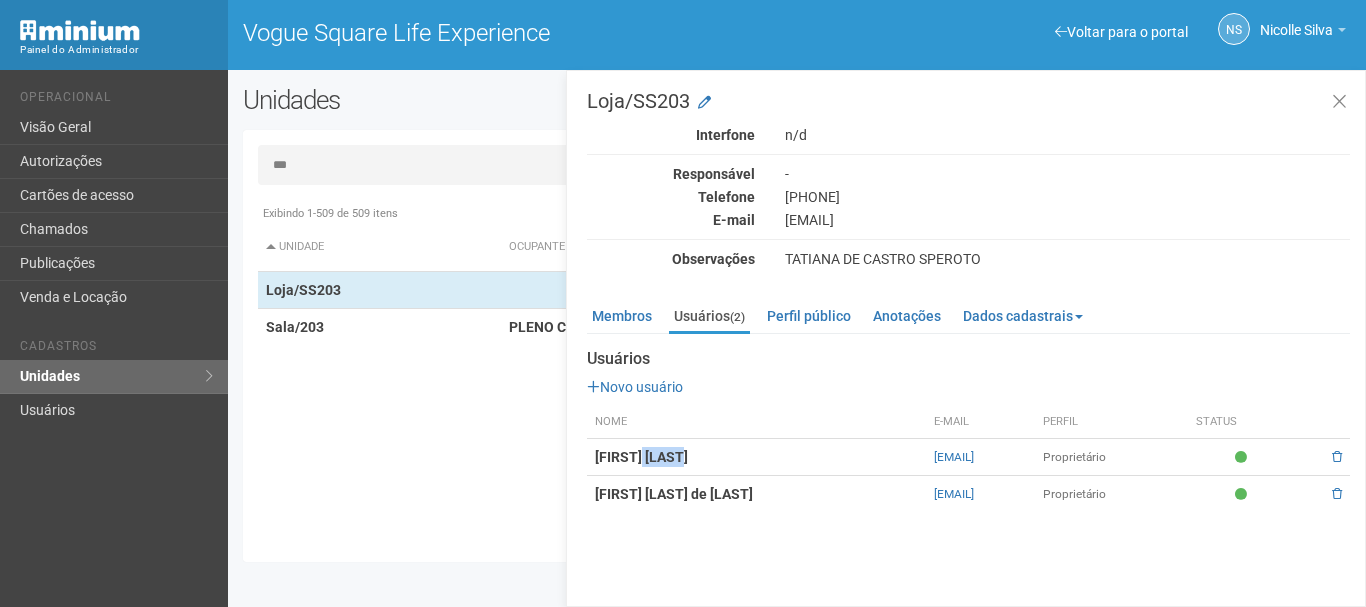 click on "[FIRST] [LAST]" at bounding box center [641, 457] 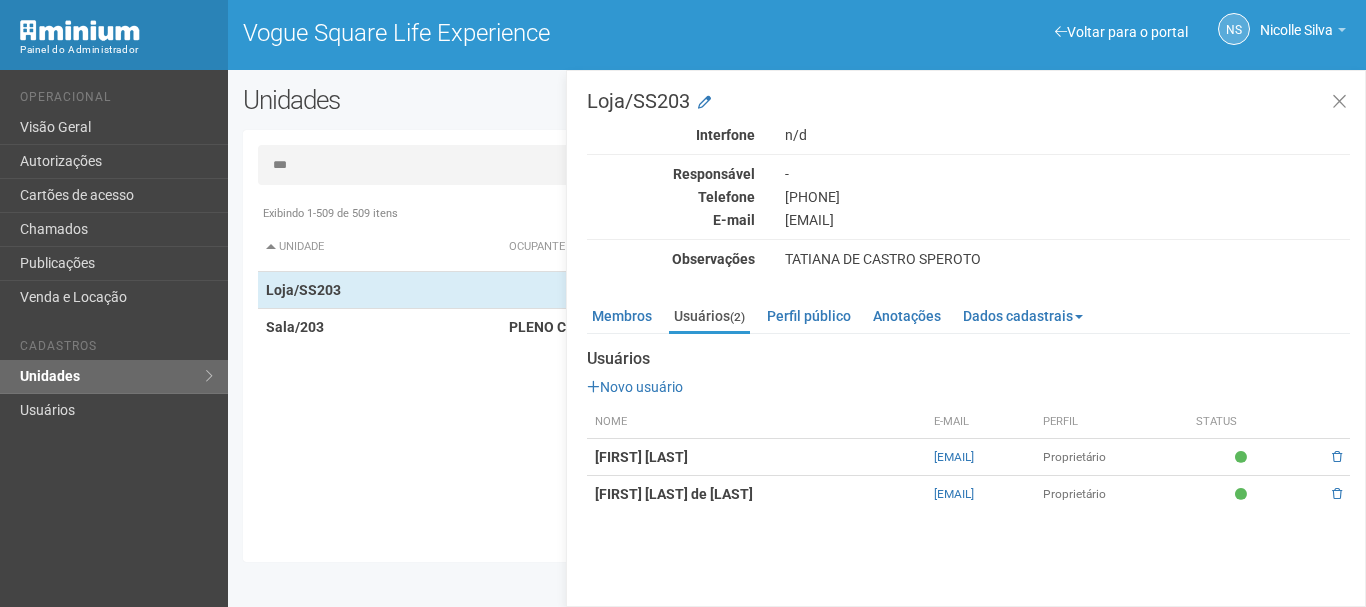 click on "[FIRST] [LAST]" at bounding box center (641, 457) 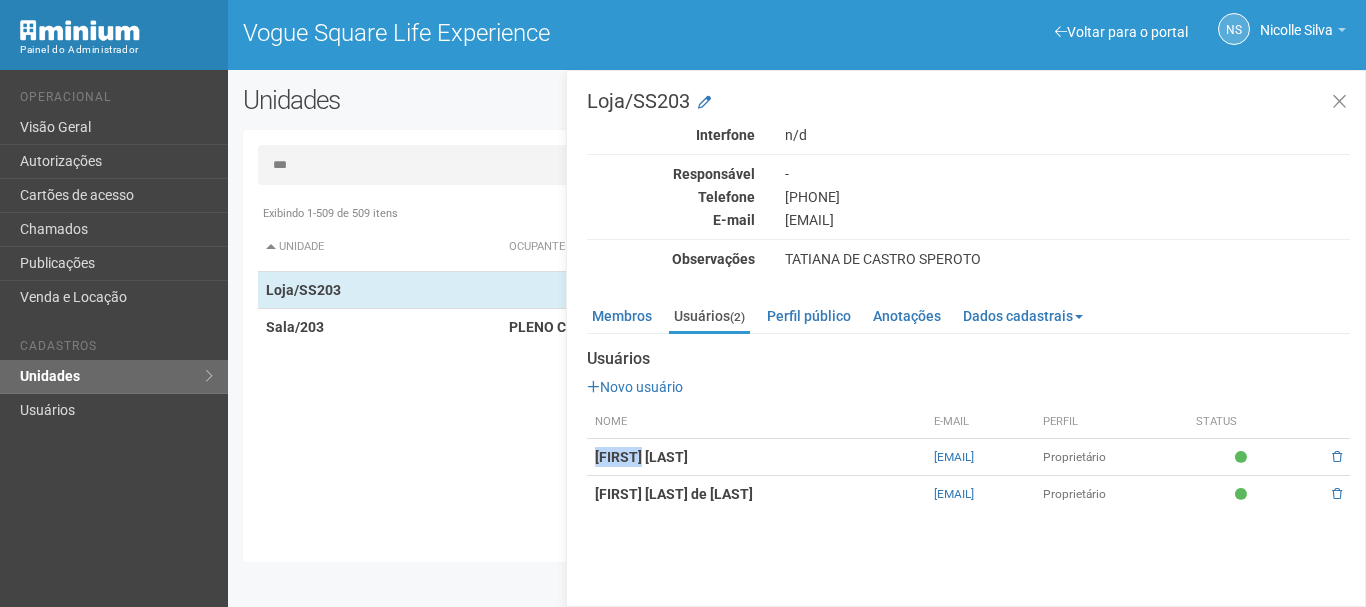 click on "[FIRST] [LAST]" at bounding box center (641, 457) 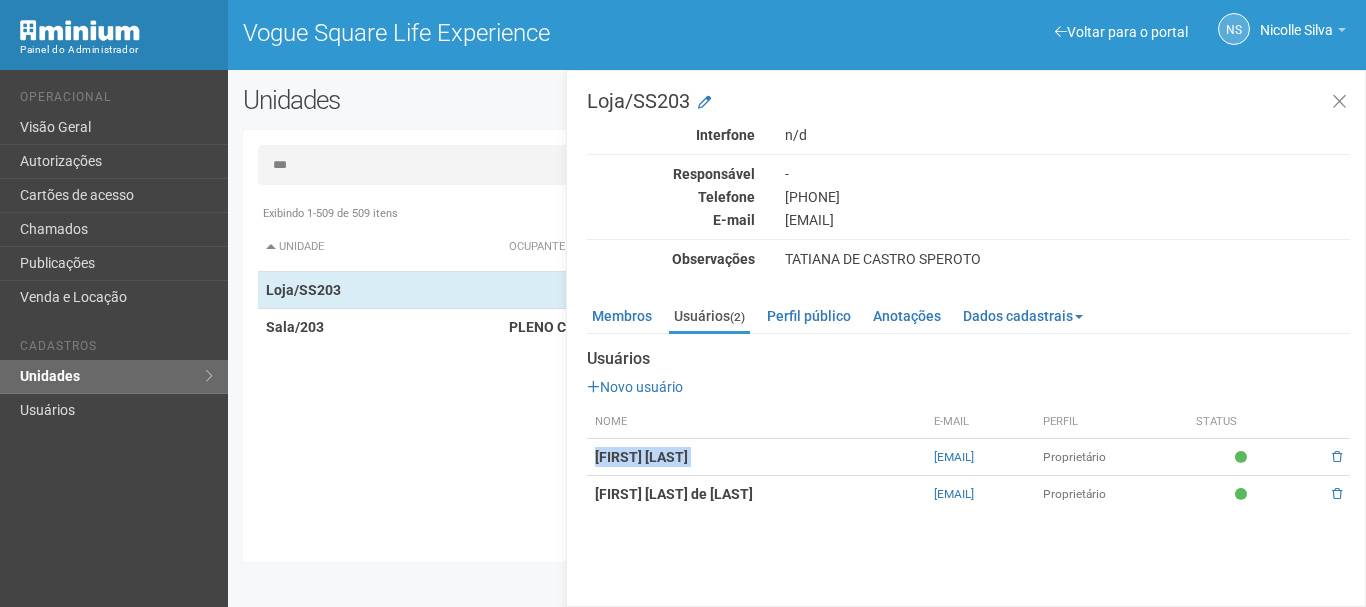 click on "[FIRST] [LAST]" at bounding box center [641, 457] 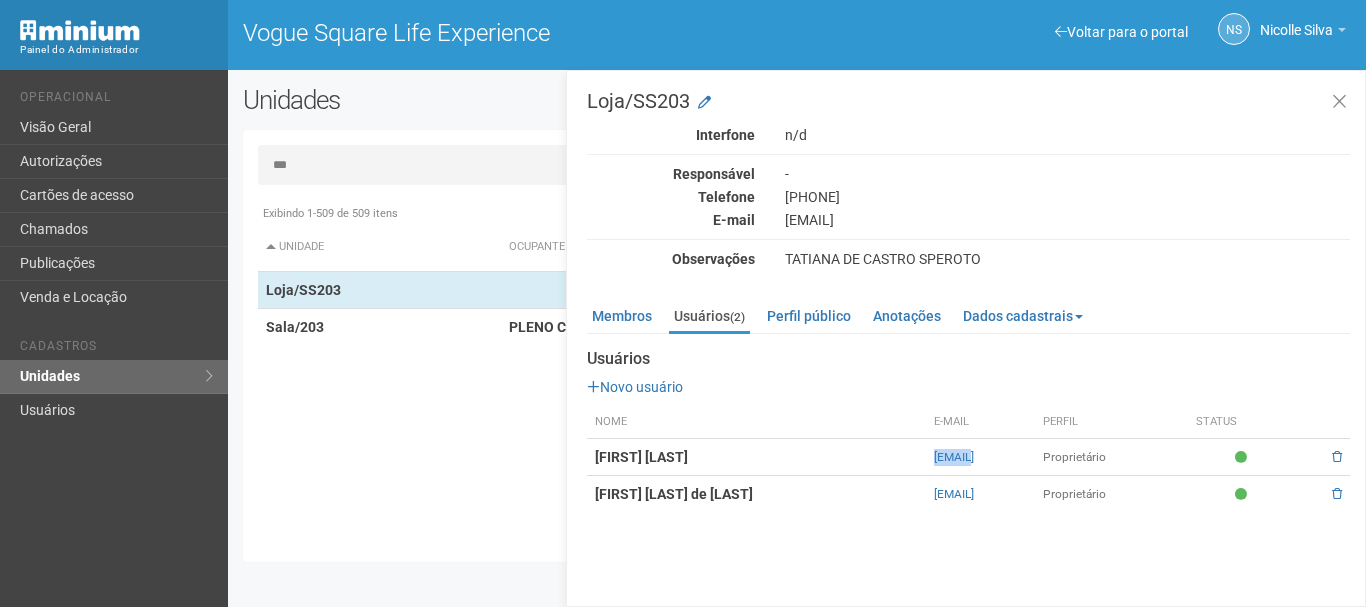 click on "[EMAIL]" at bounding box center [980, 457] 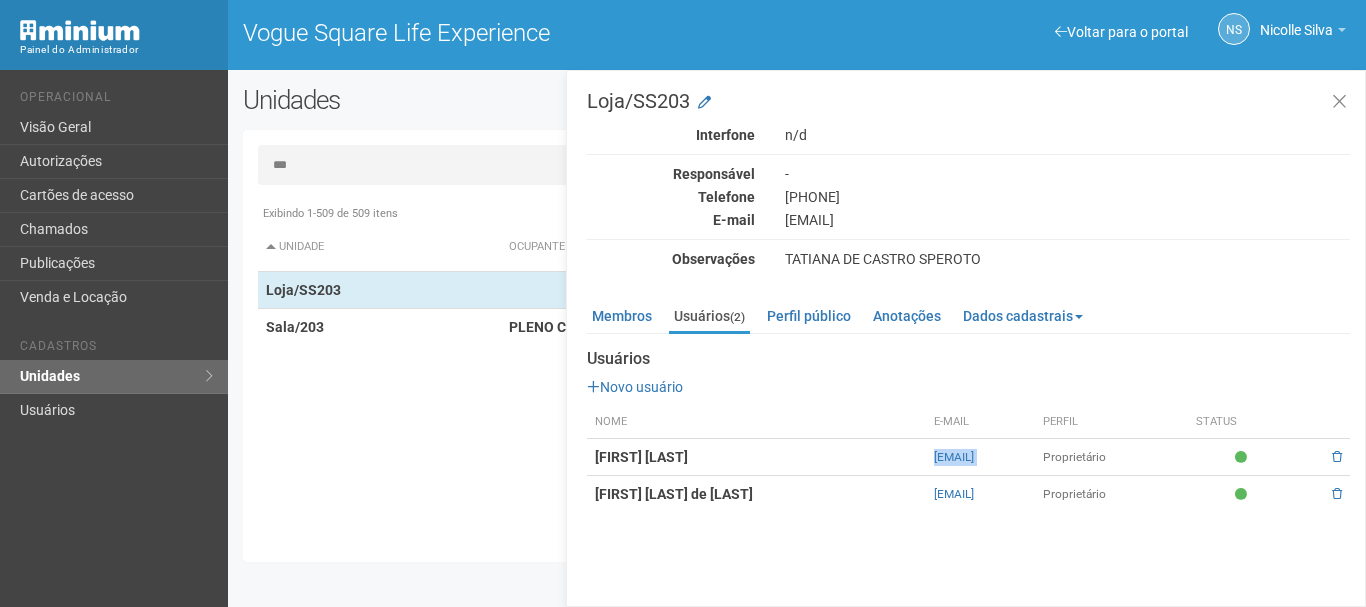 click on "[EMAIL]" at bounding box center [980, 457] 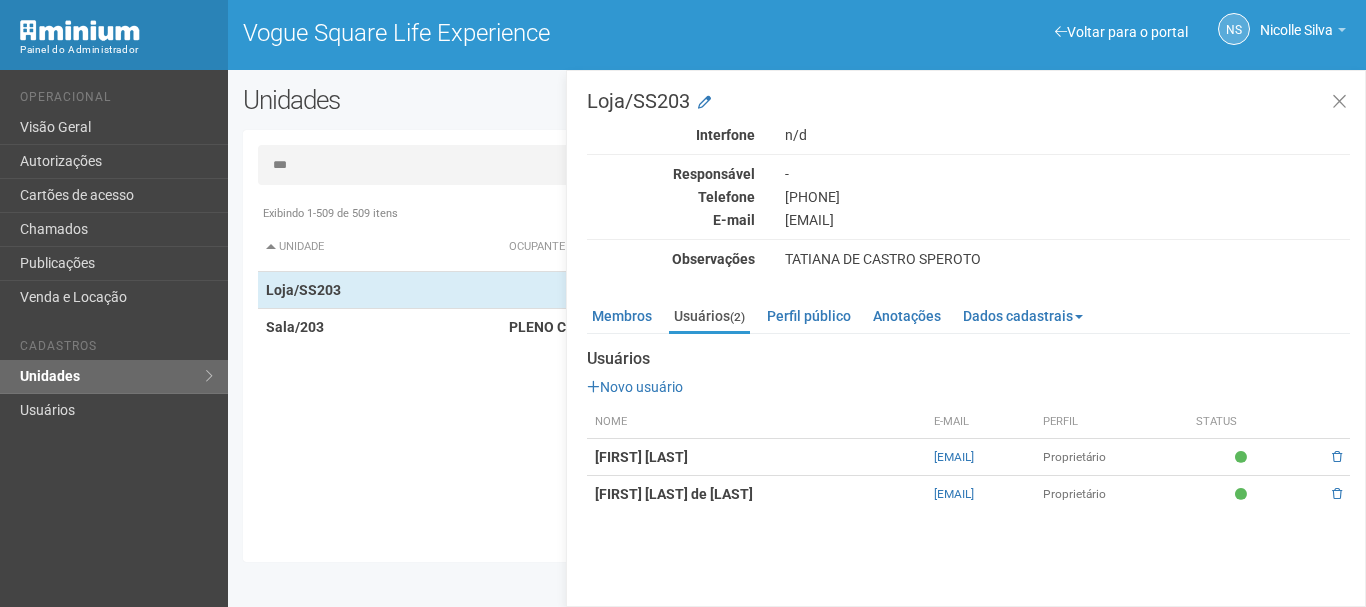click on "Nome" at bounding box center (756, 422) 